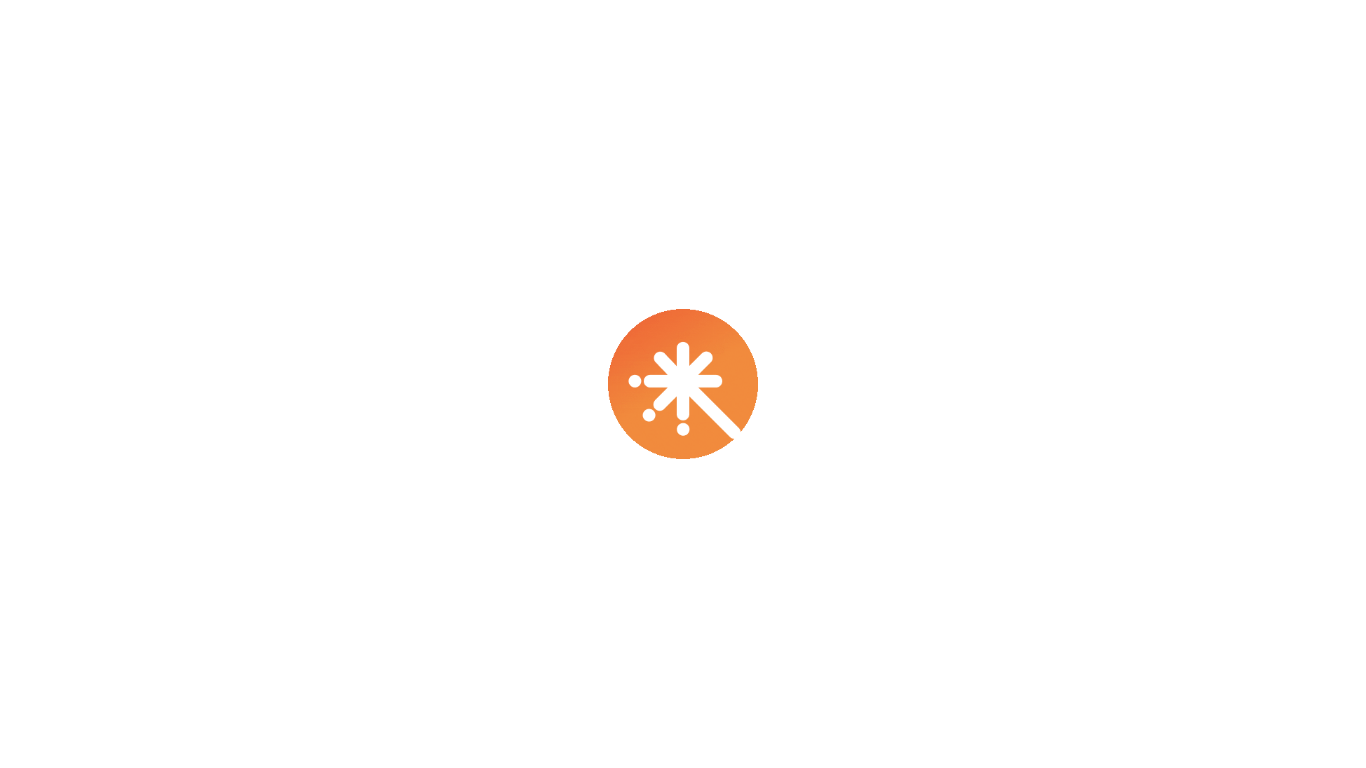 scroll, scrollTop: 0, scrollLeft: 0, axis: both 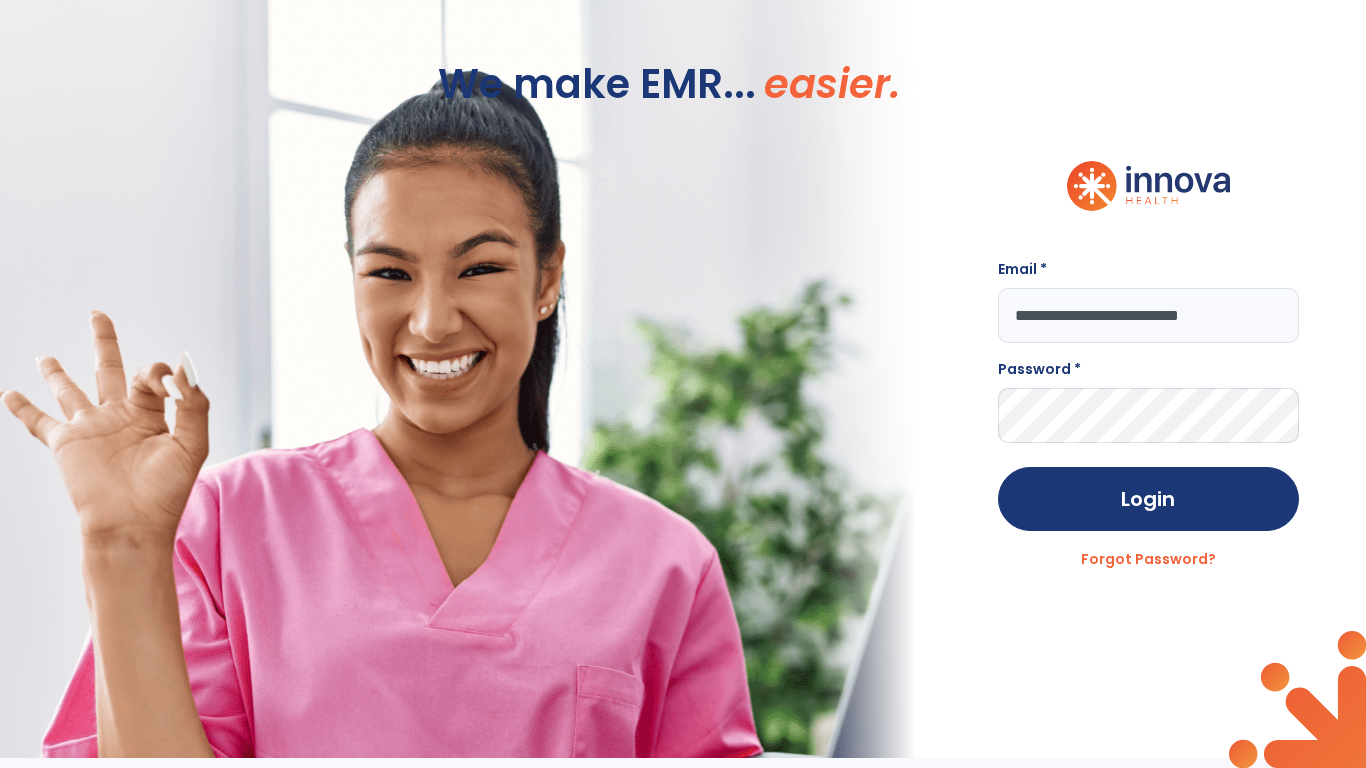 type on "**********" 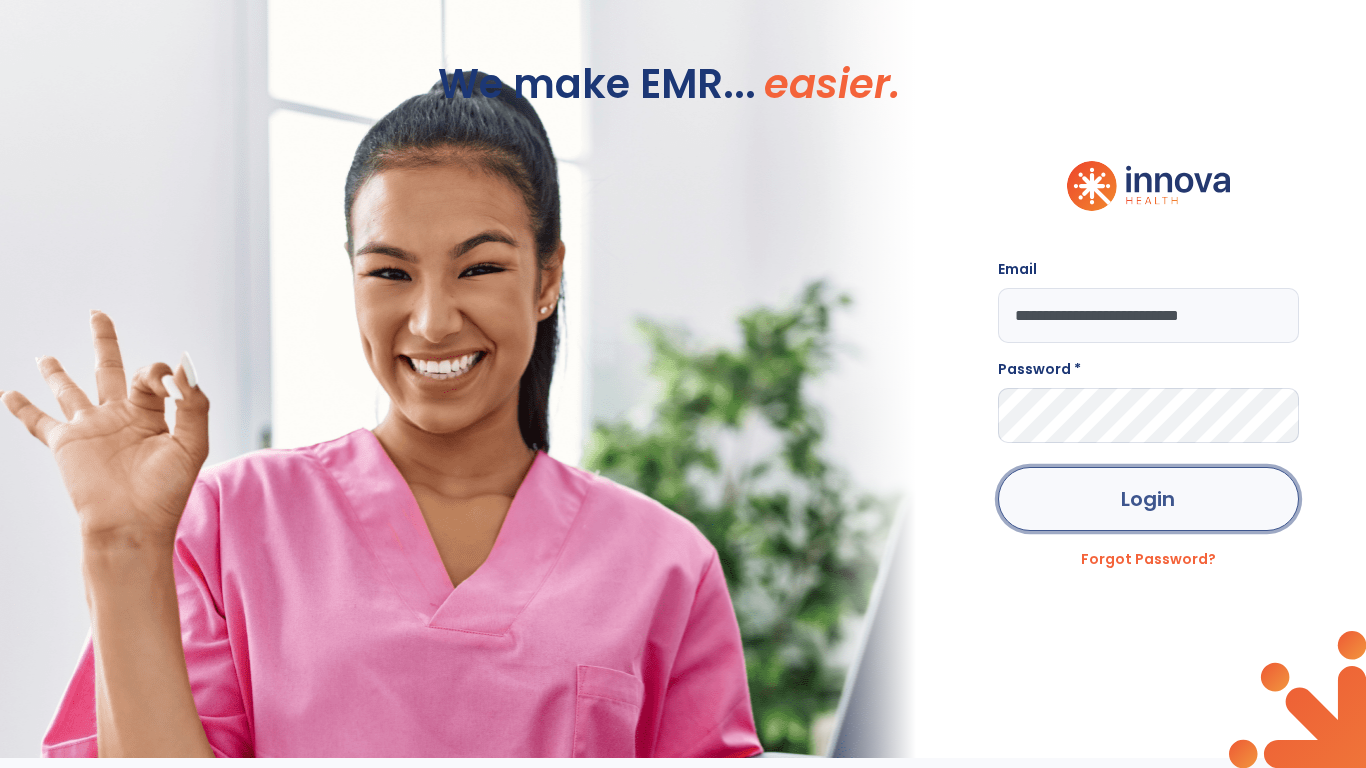 click on "Login" 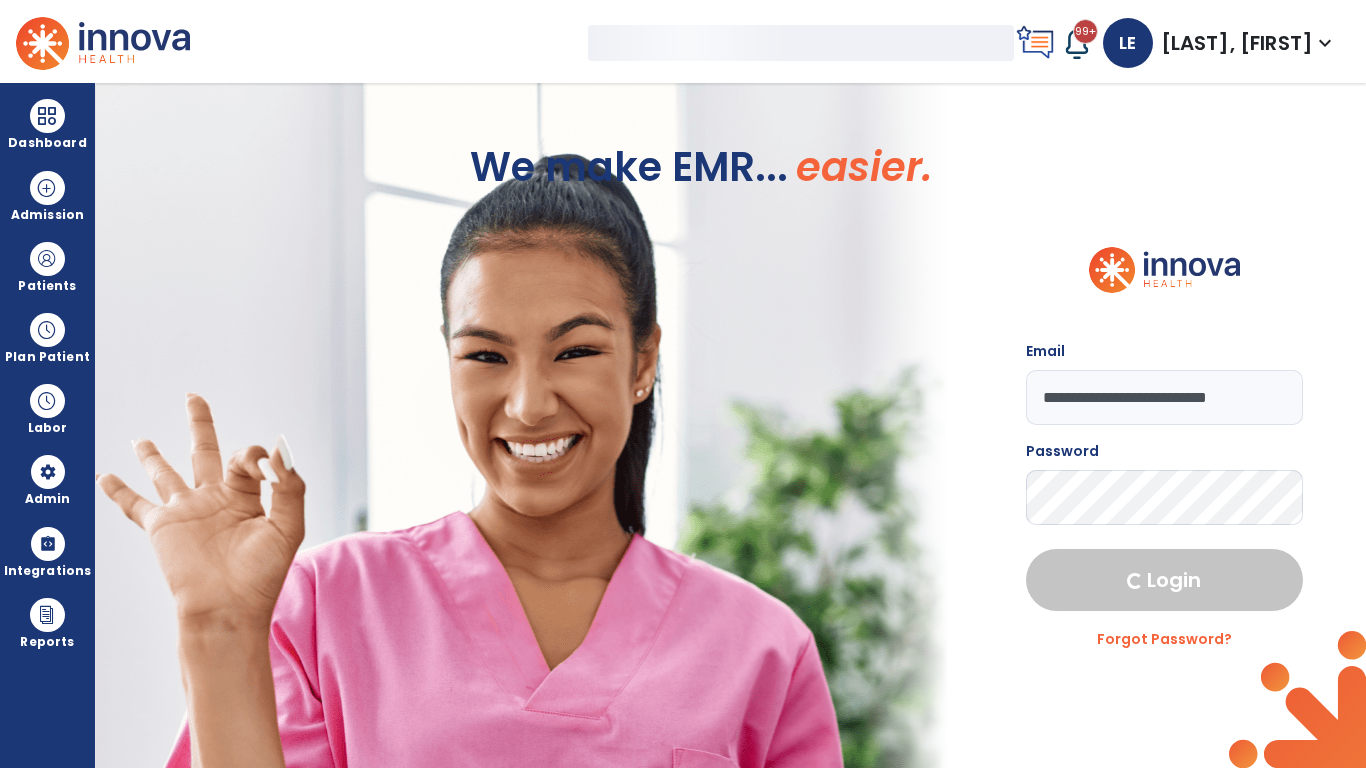 select on "***" 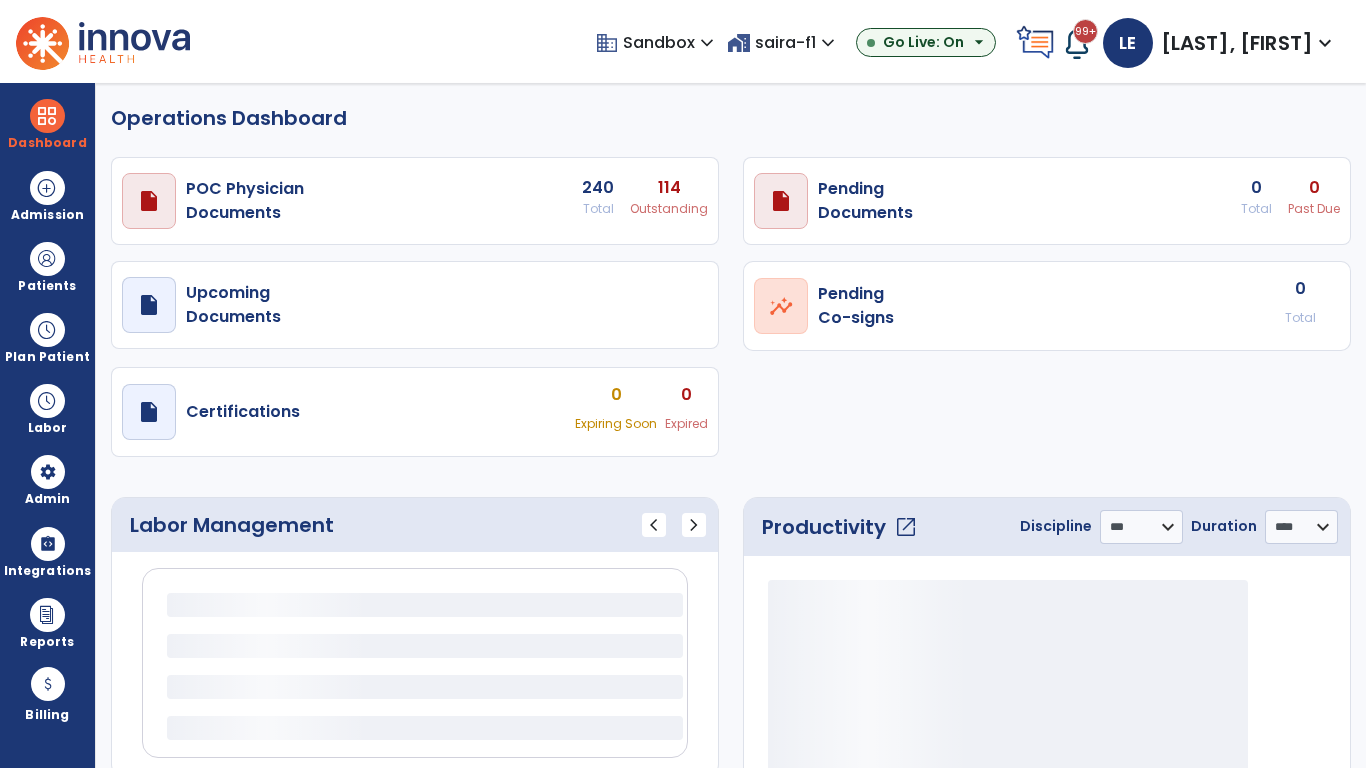 select on "***" 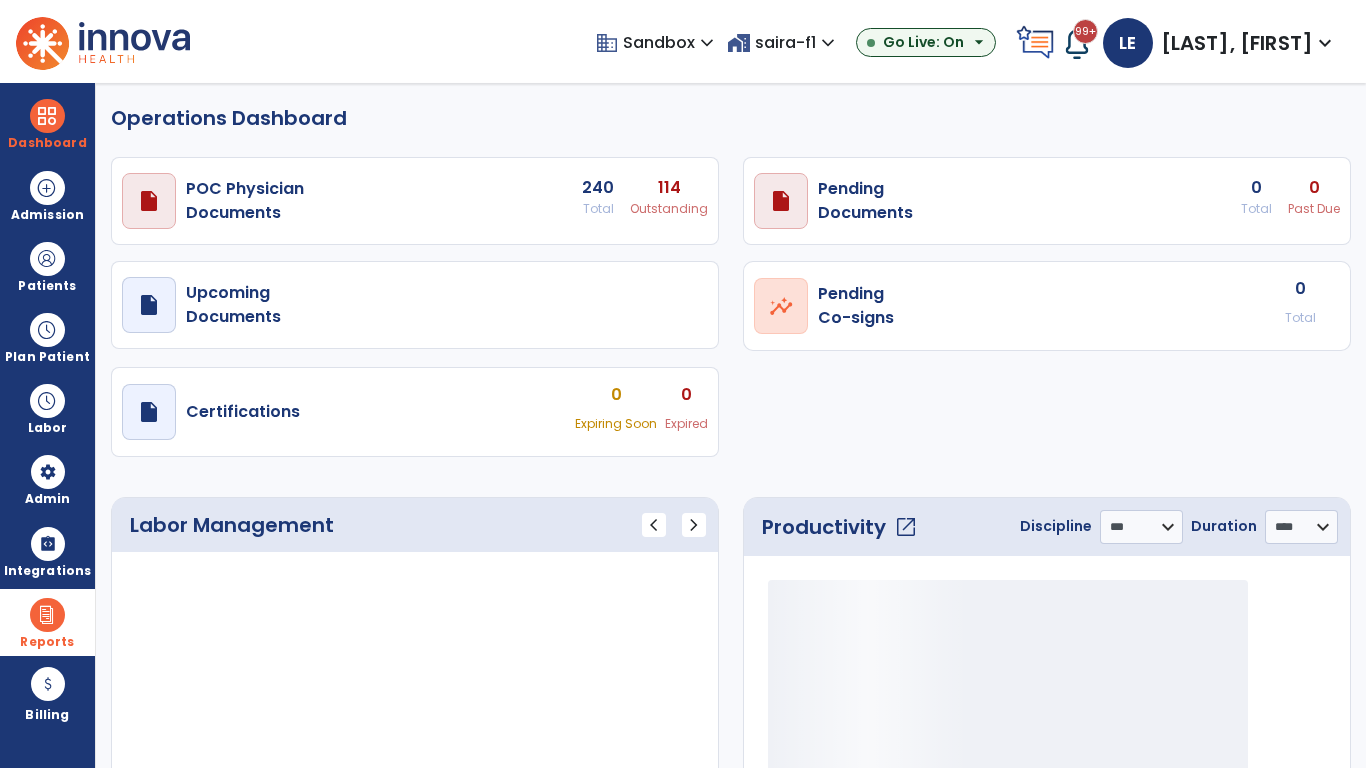 click at bounding box center [47, 615] 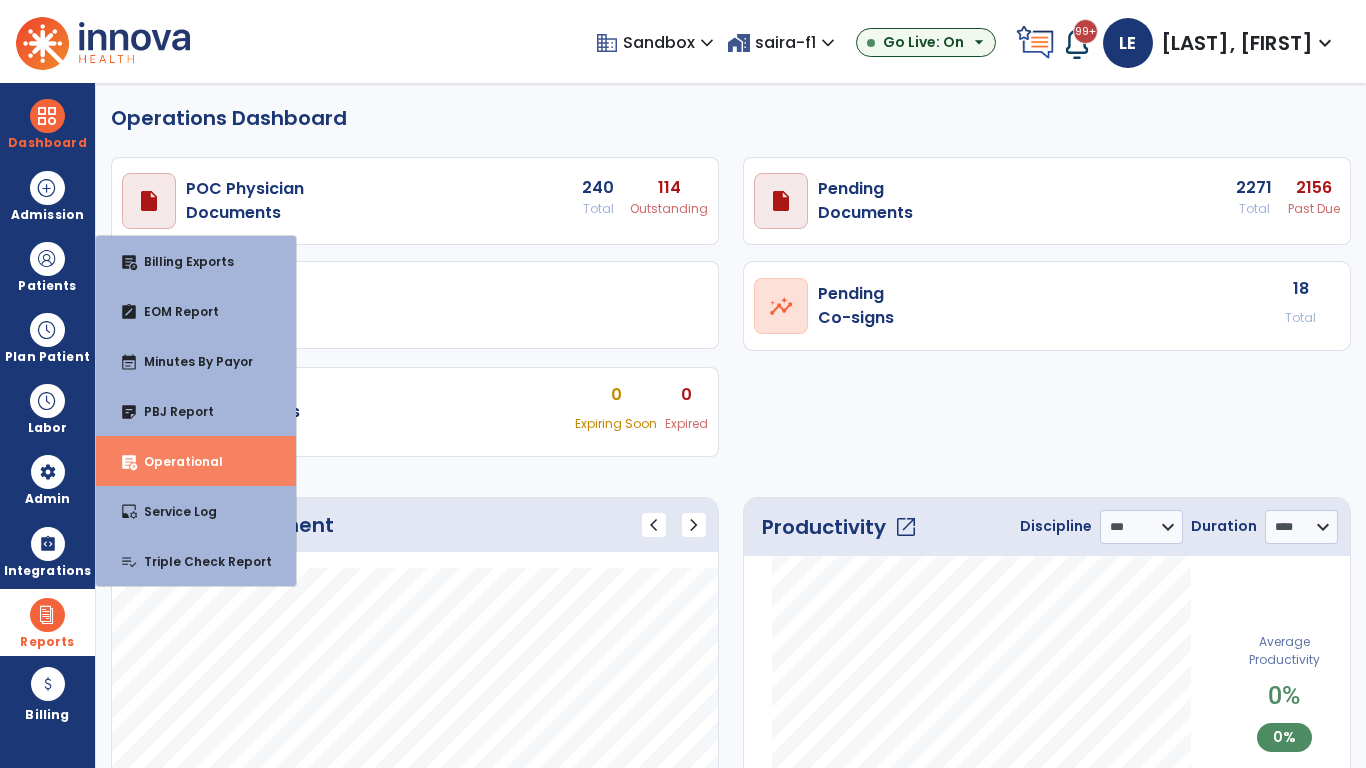 click on "Operational" at bounding box center (175, 461) 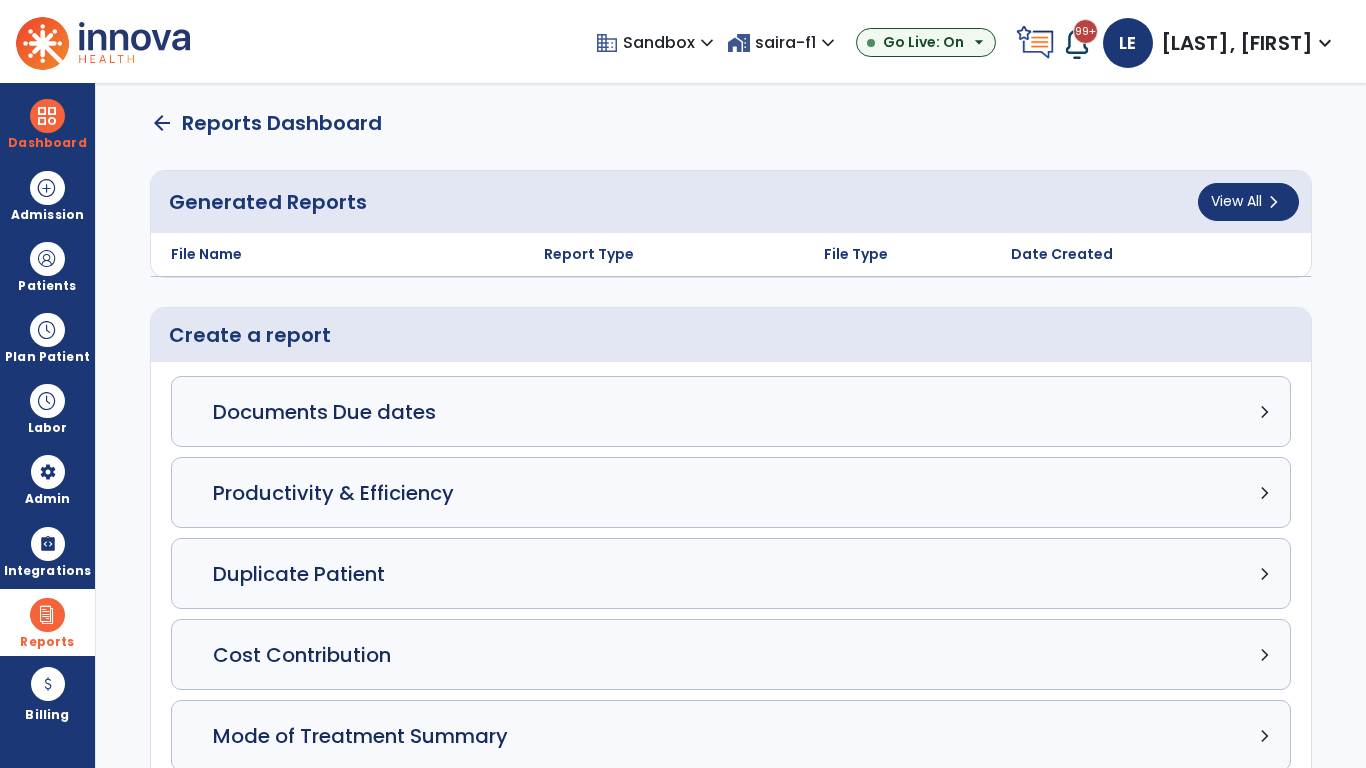 click on "Census Detail chevron_right" 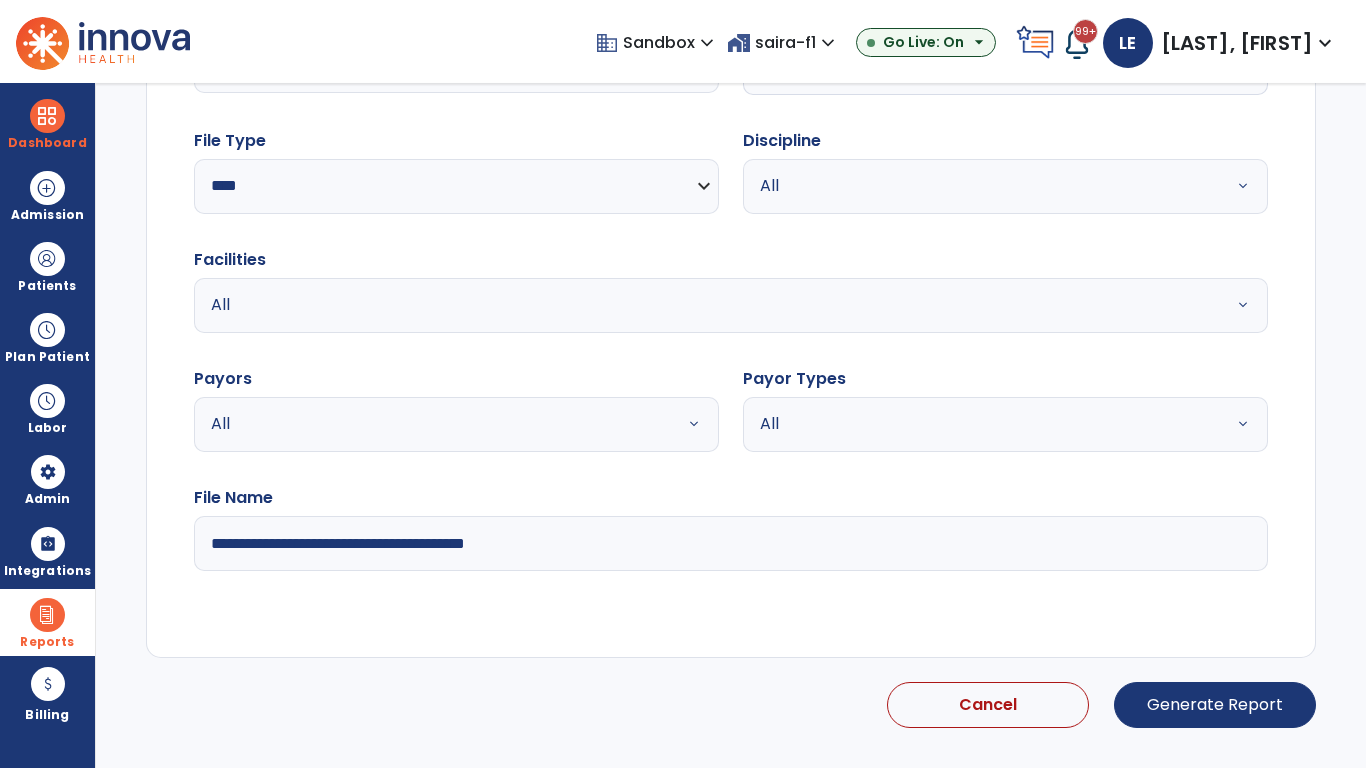 type on "**********" 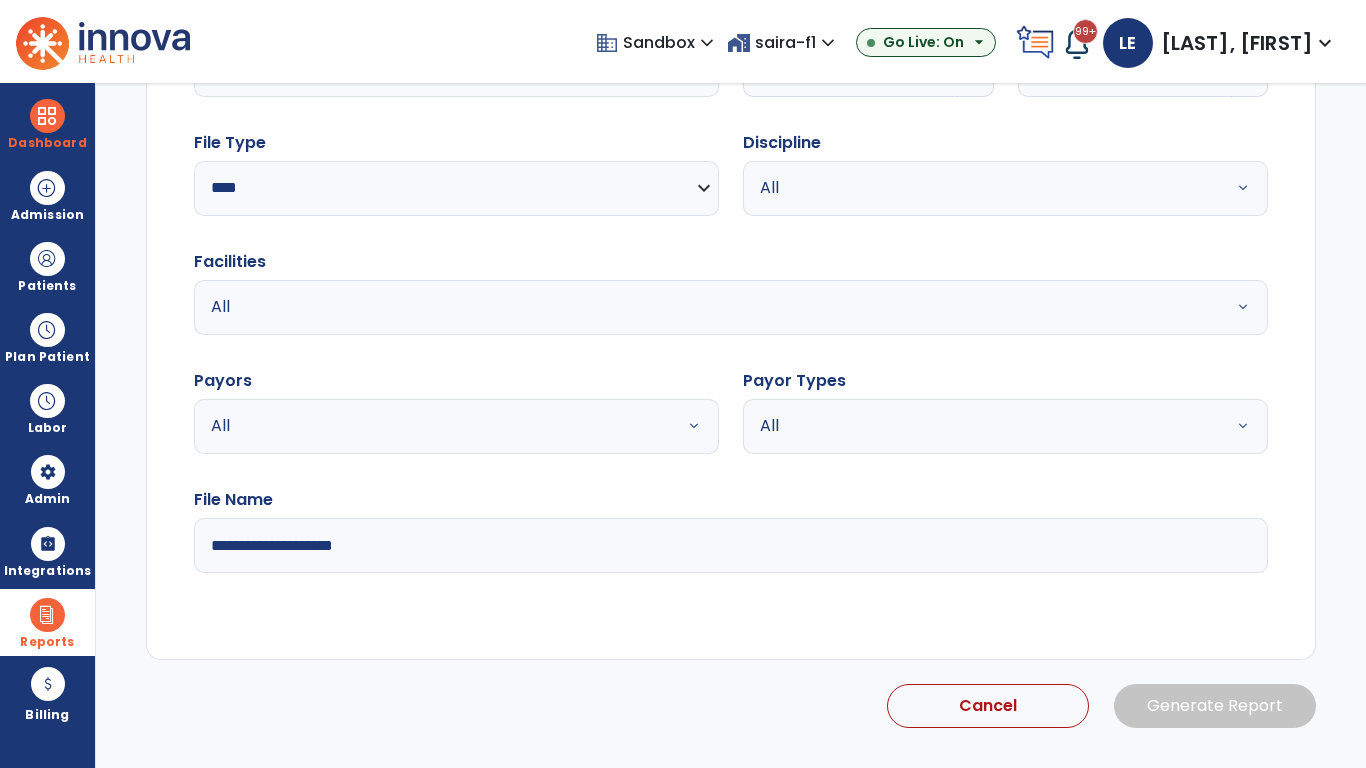 click 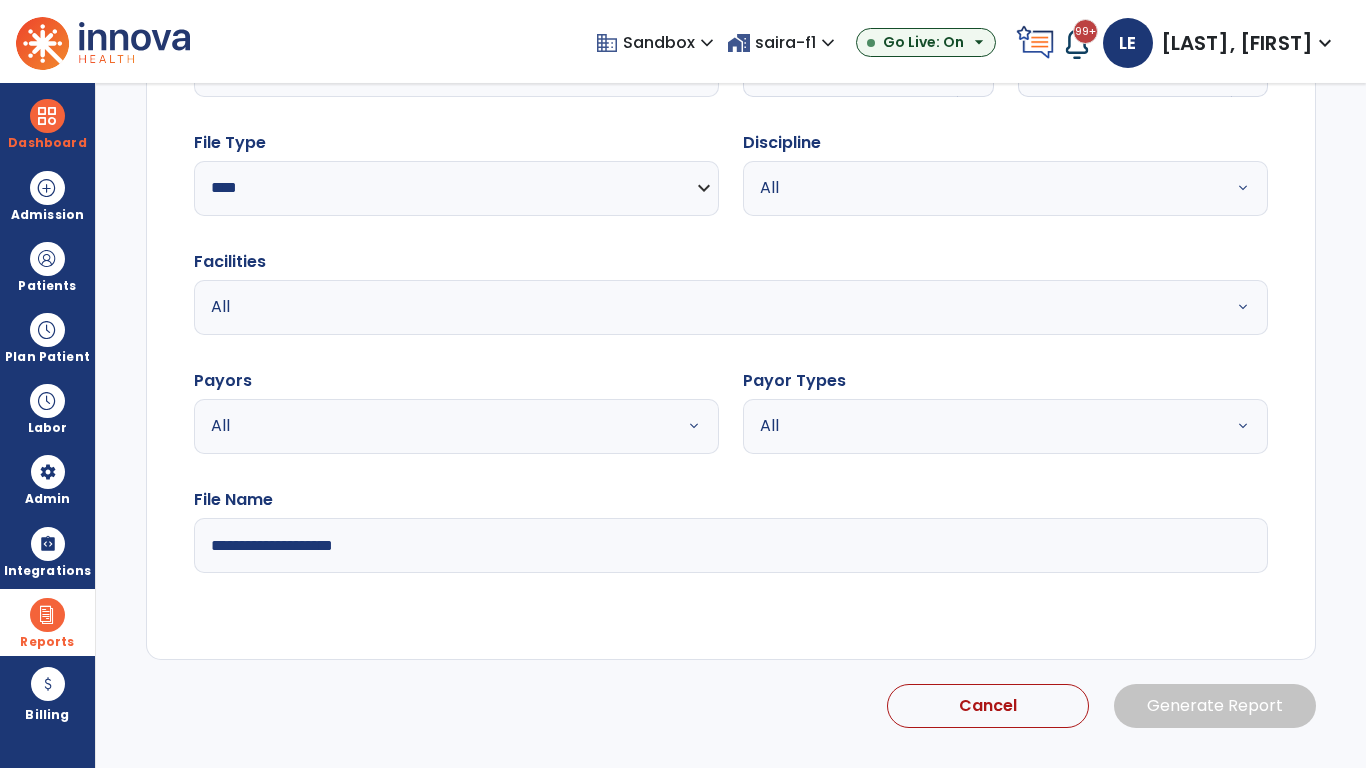 select on "*" 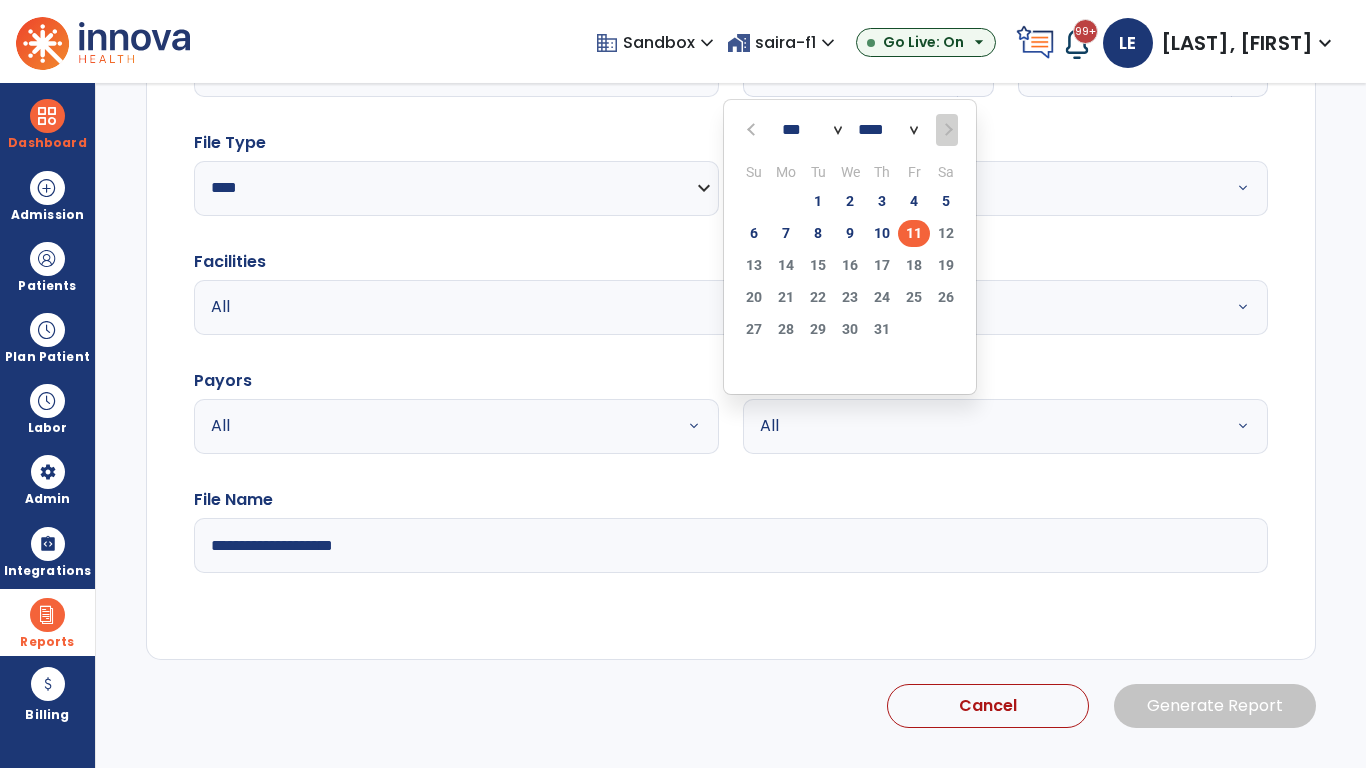 scroll, scrollTop: 192, scrollLeft: 0, axis: vertical 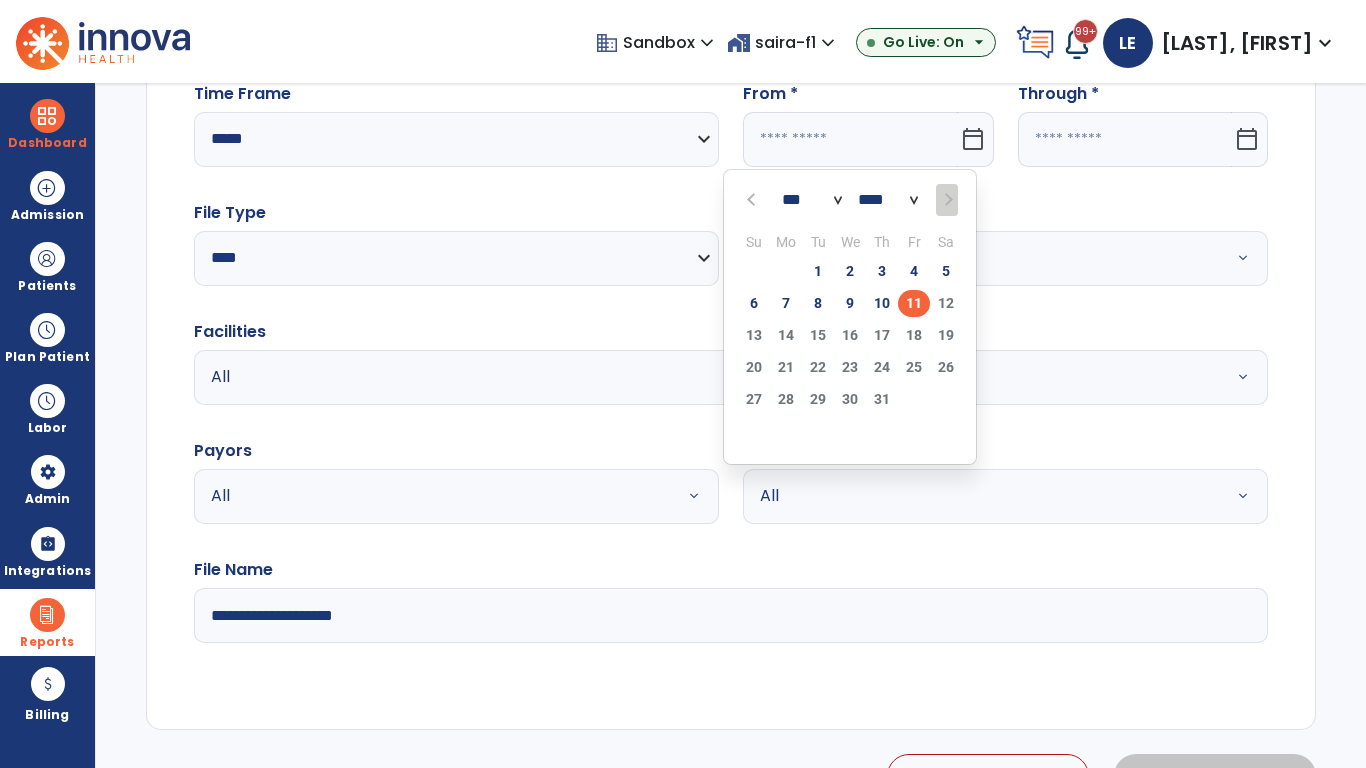 select on "****" 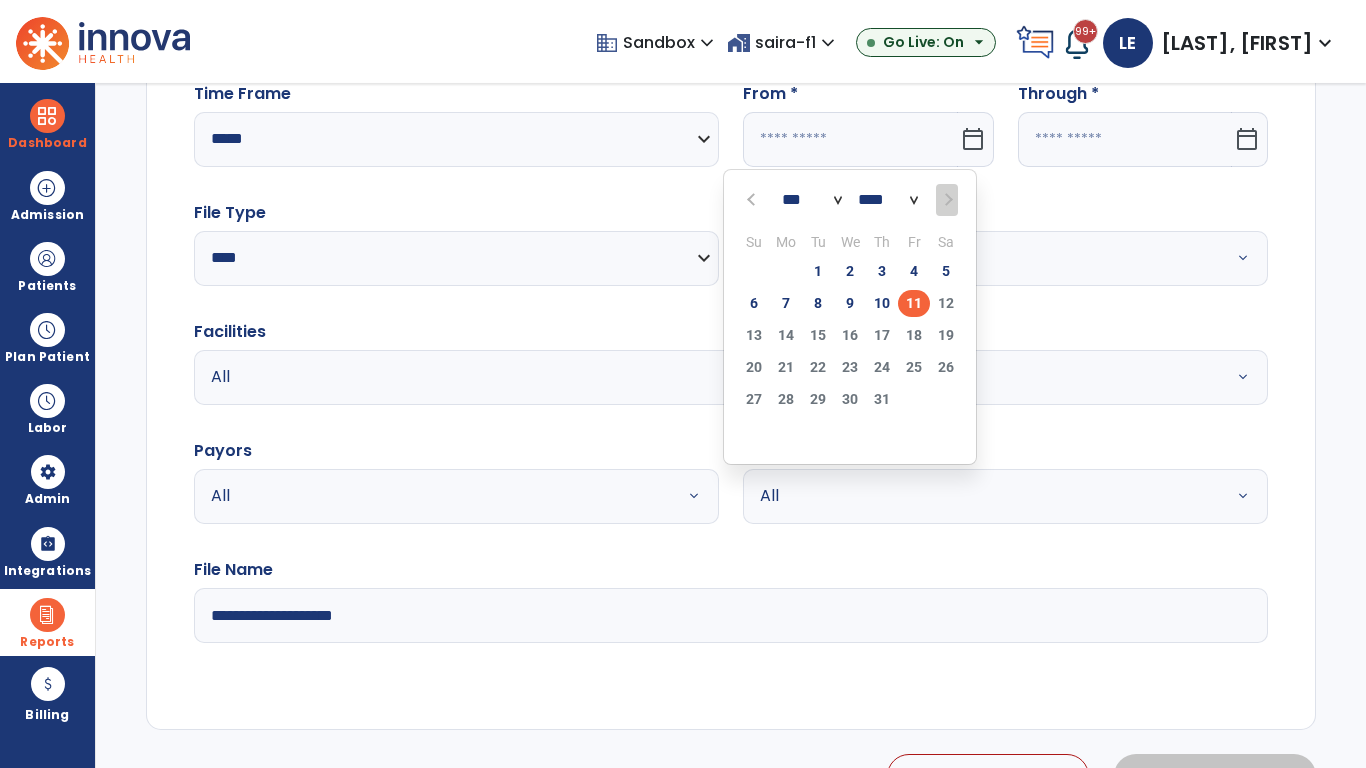 select on "**" 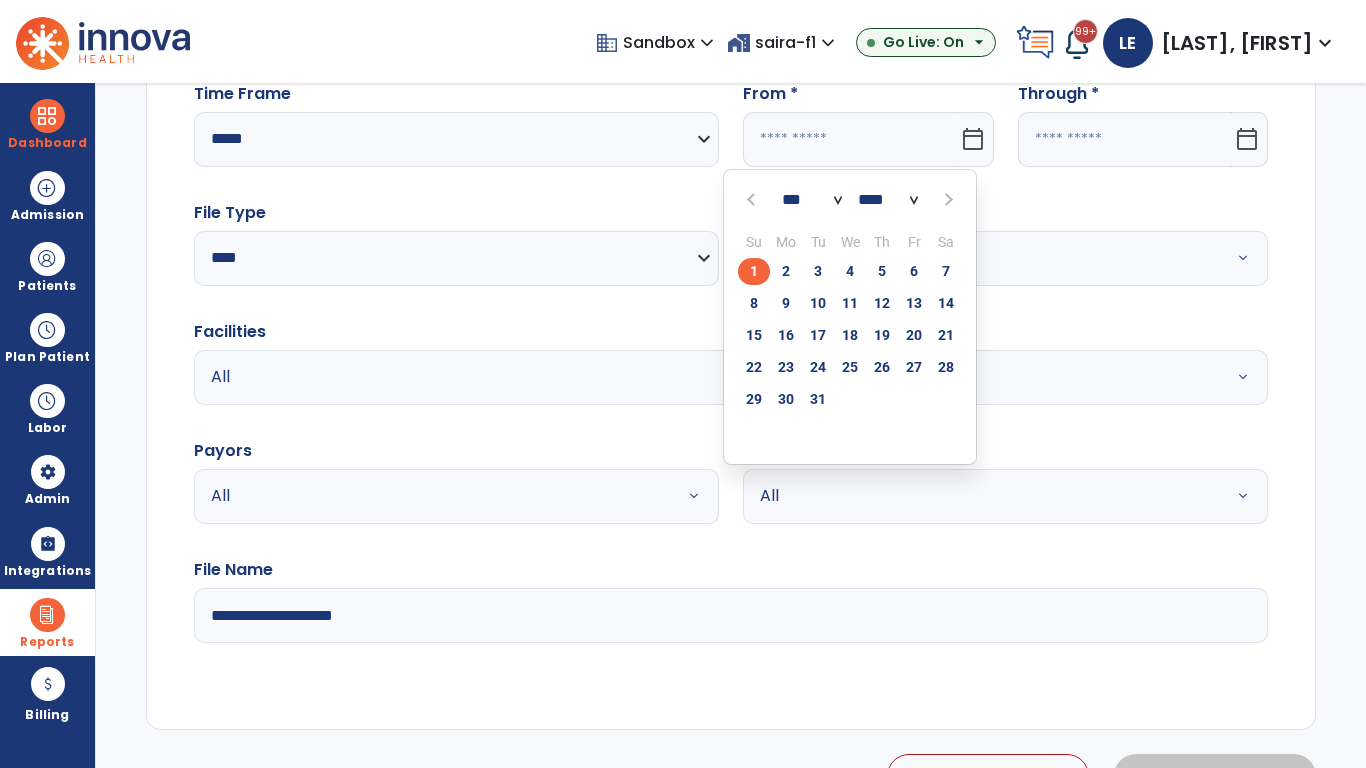 click on "1" 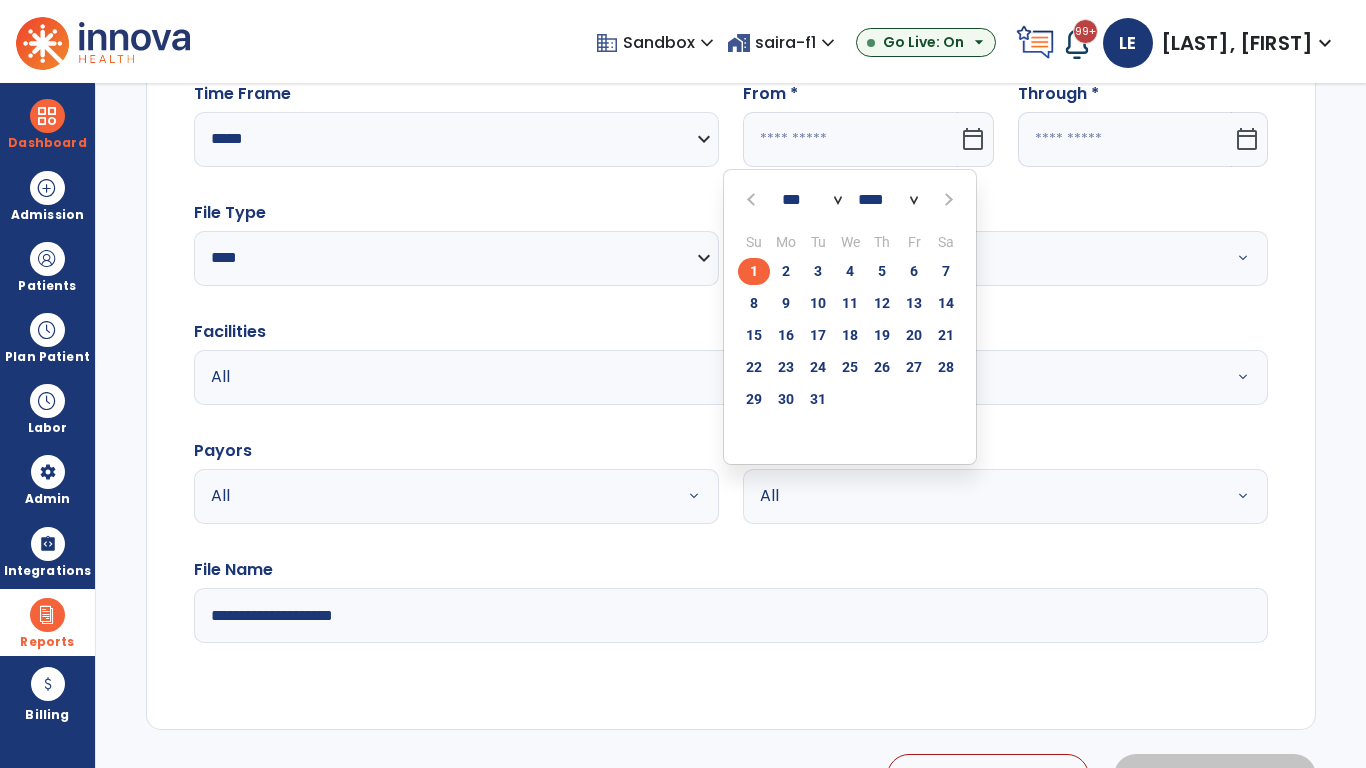 type on "**********" 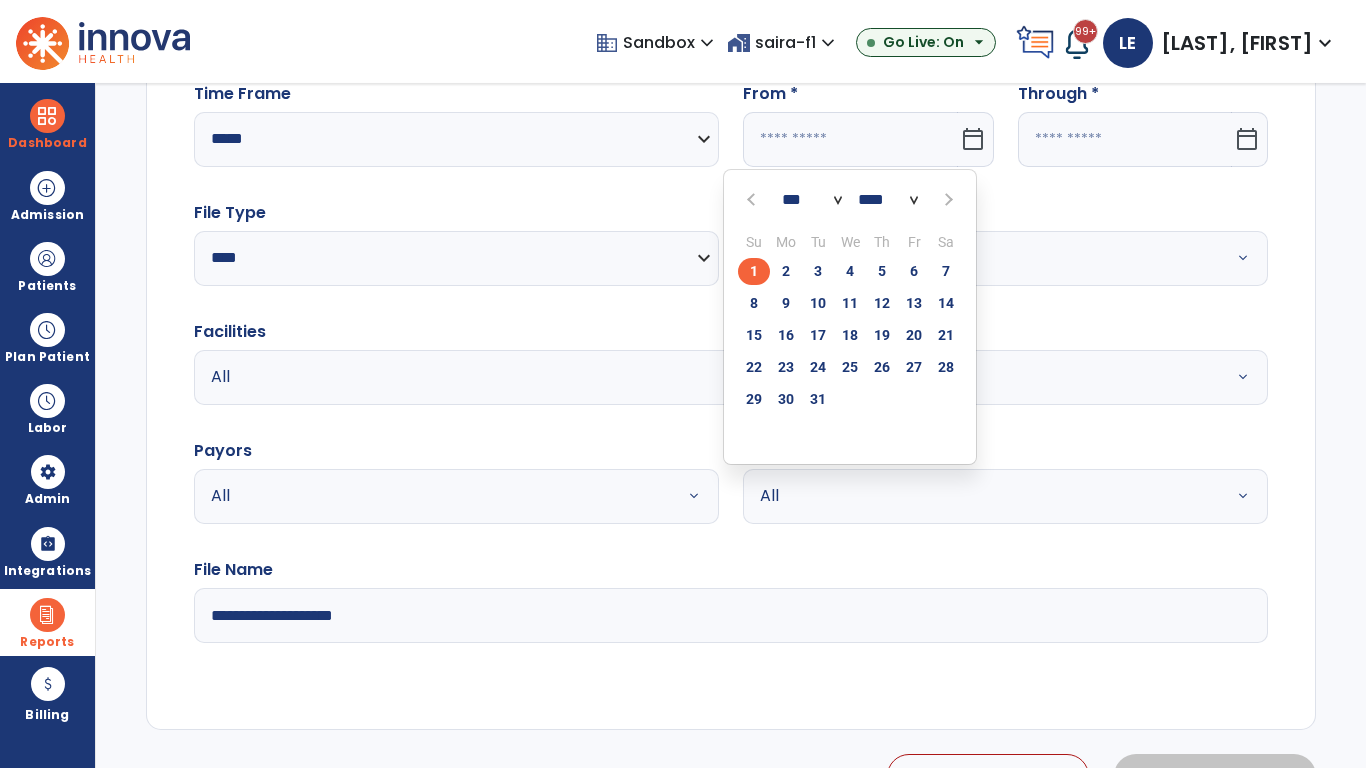 type on "*********" 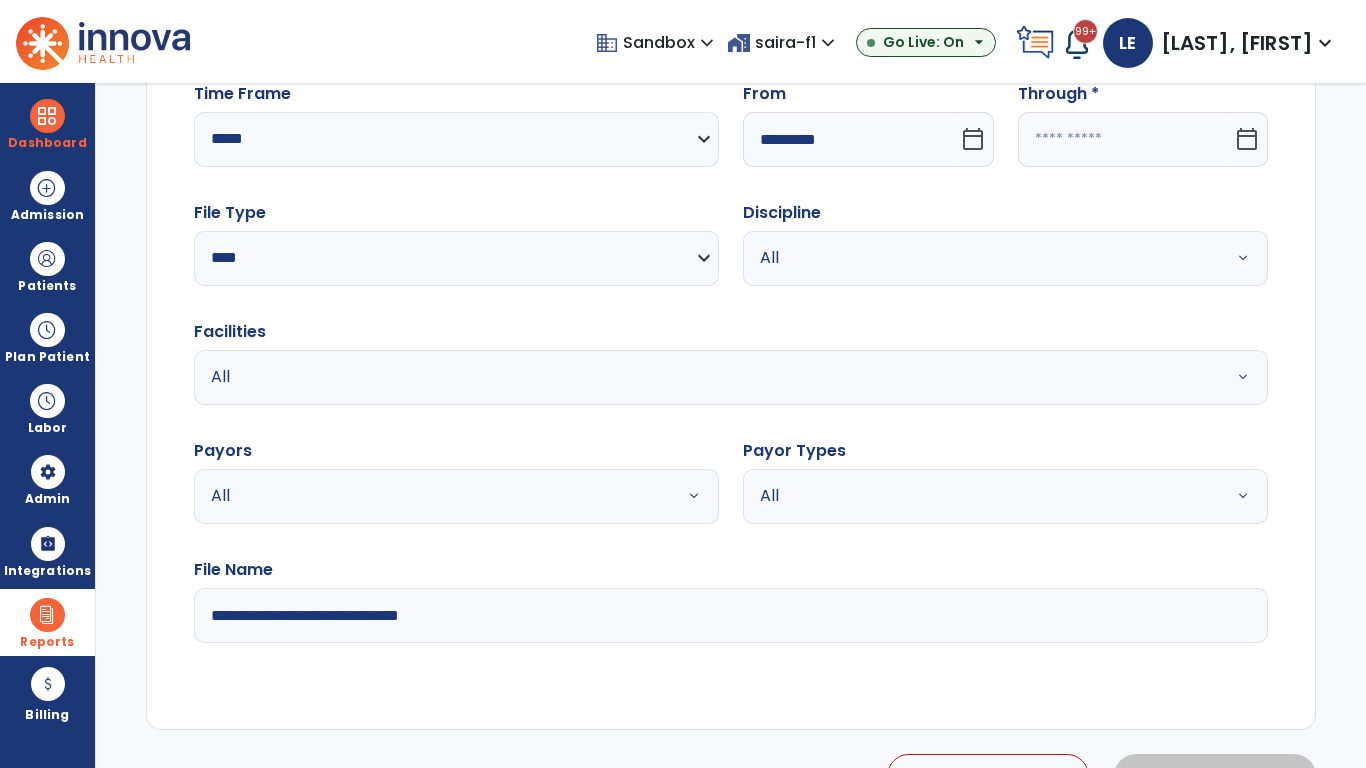 click 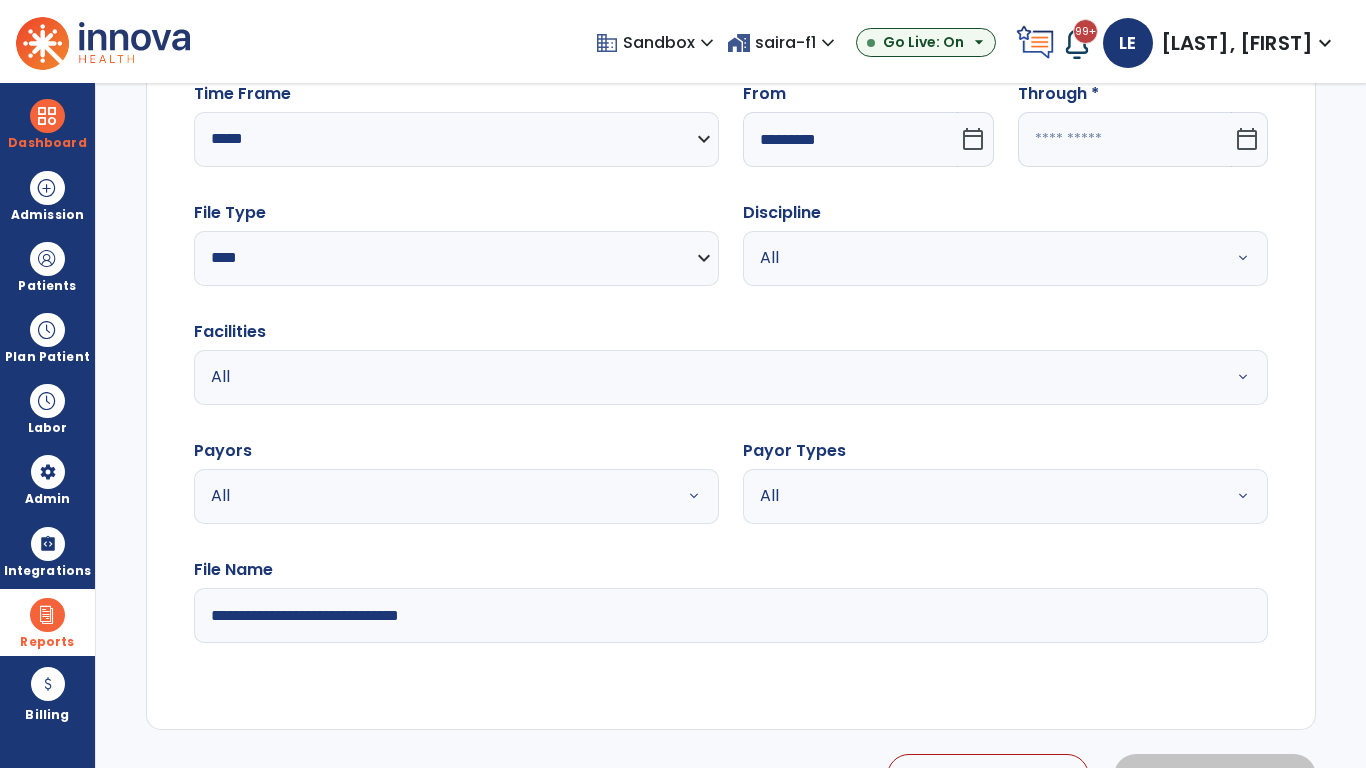 select on "*" 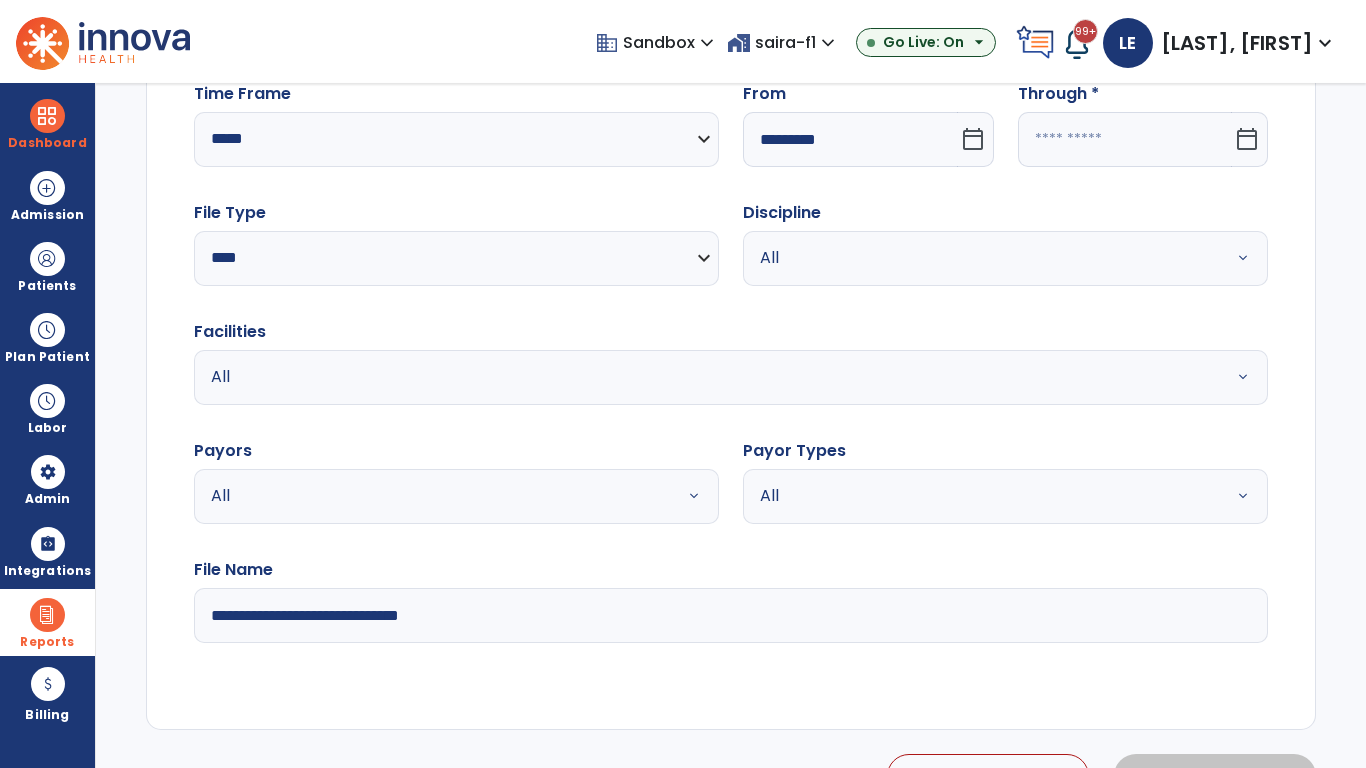 select on "****" 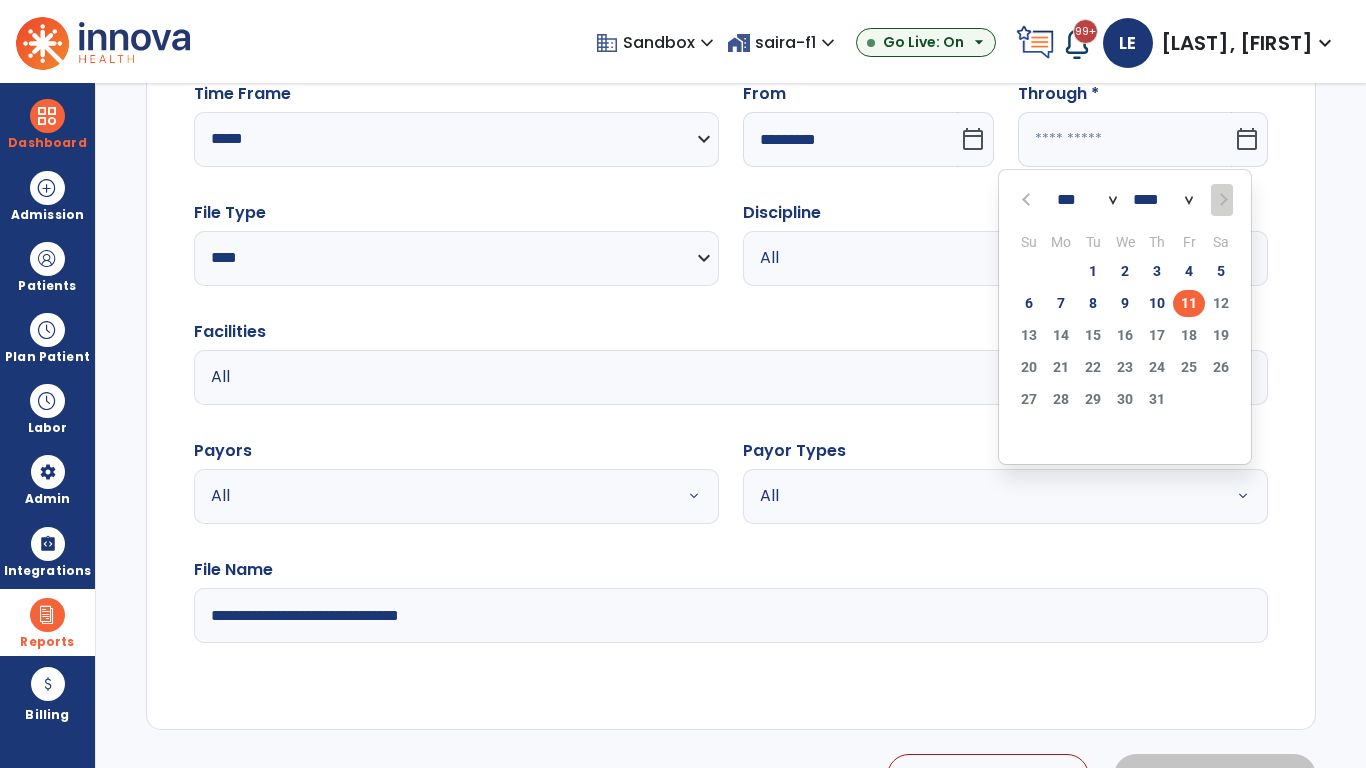 select on "*" 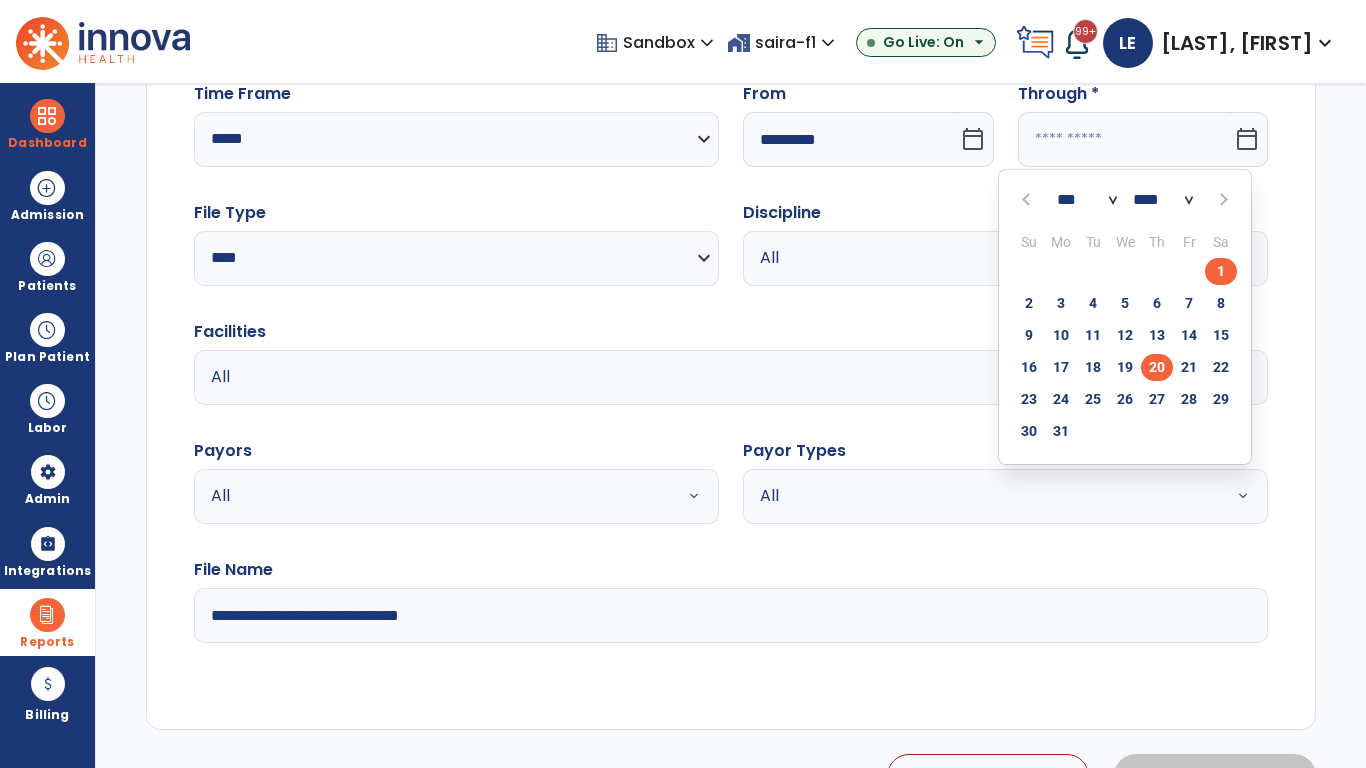 click on "20" 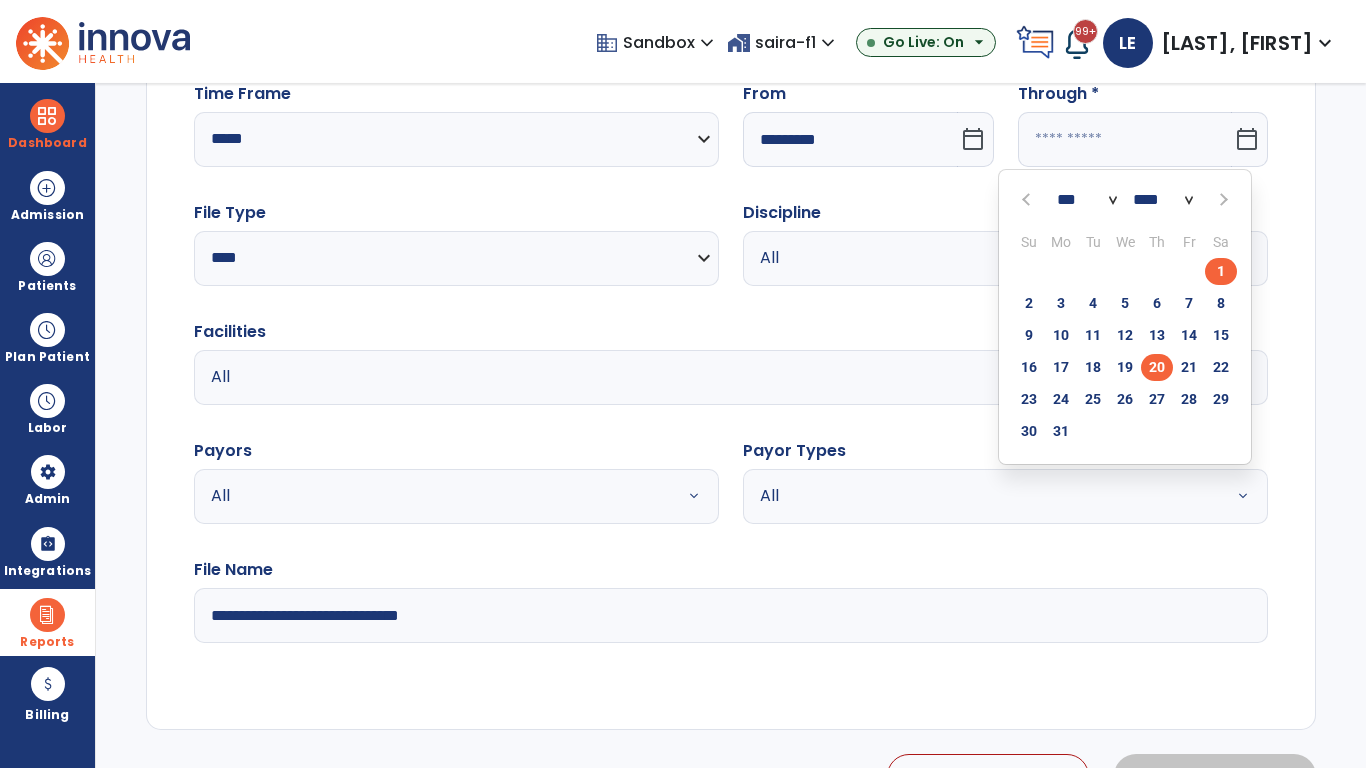 type on "**********" 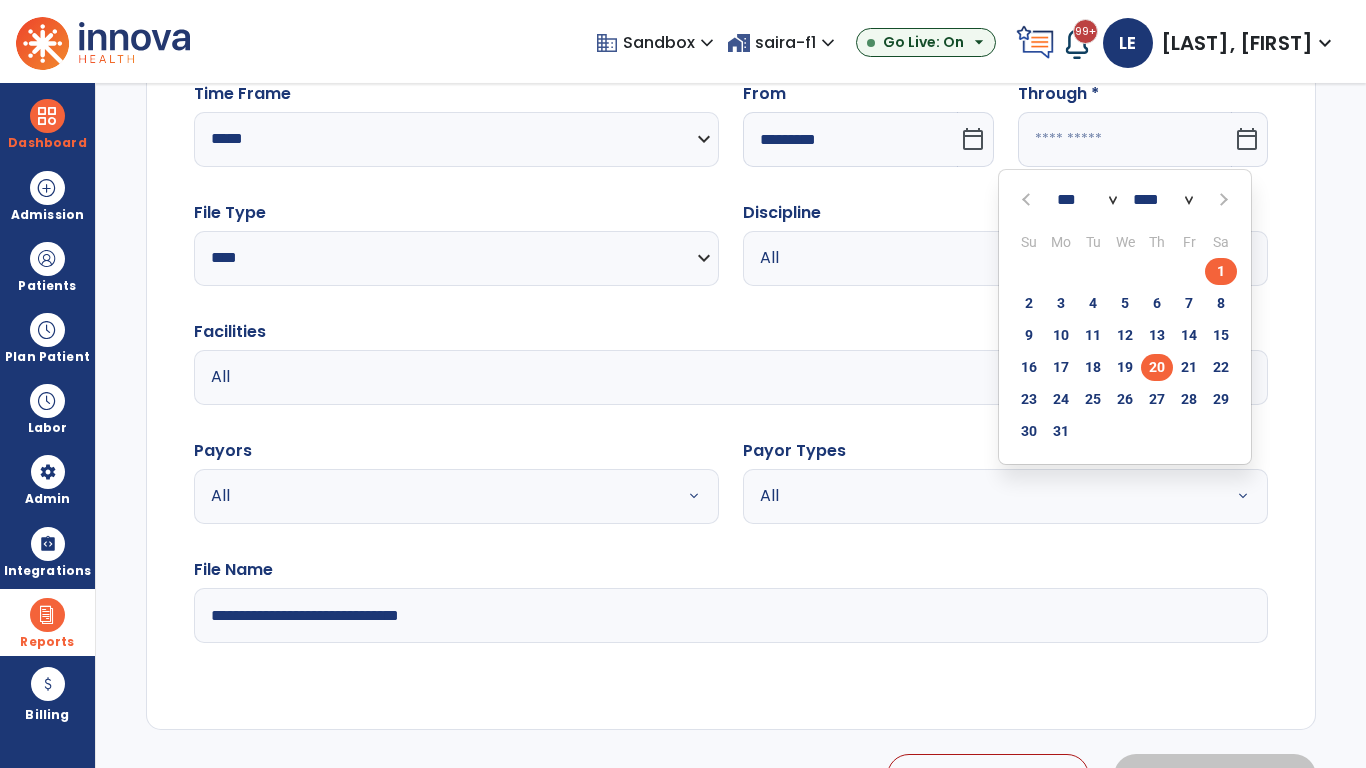 type on "*********" 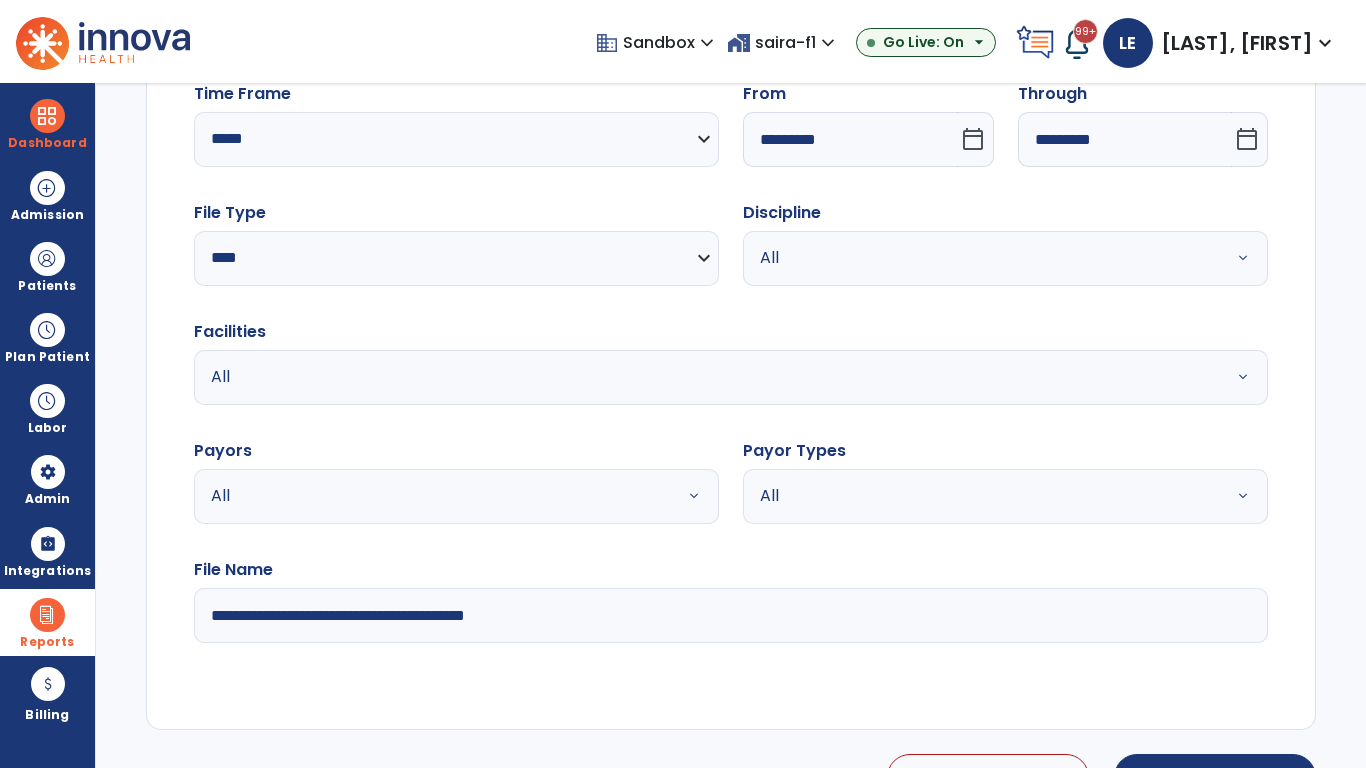 click on "All" at bounding box center [981, 258] 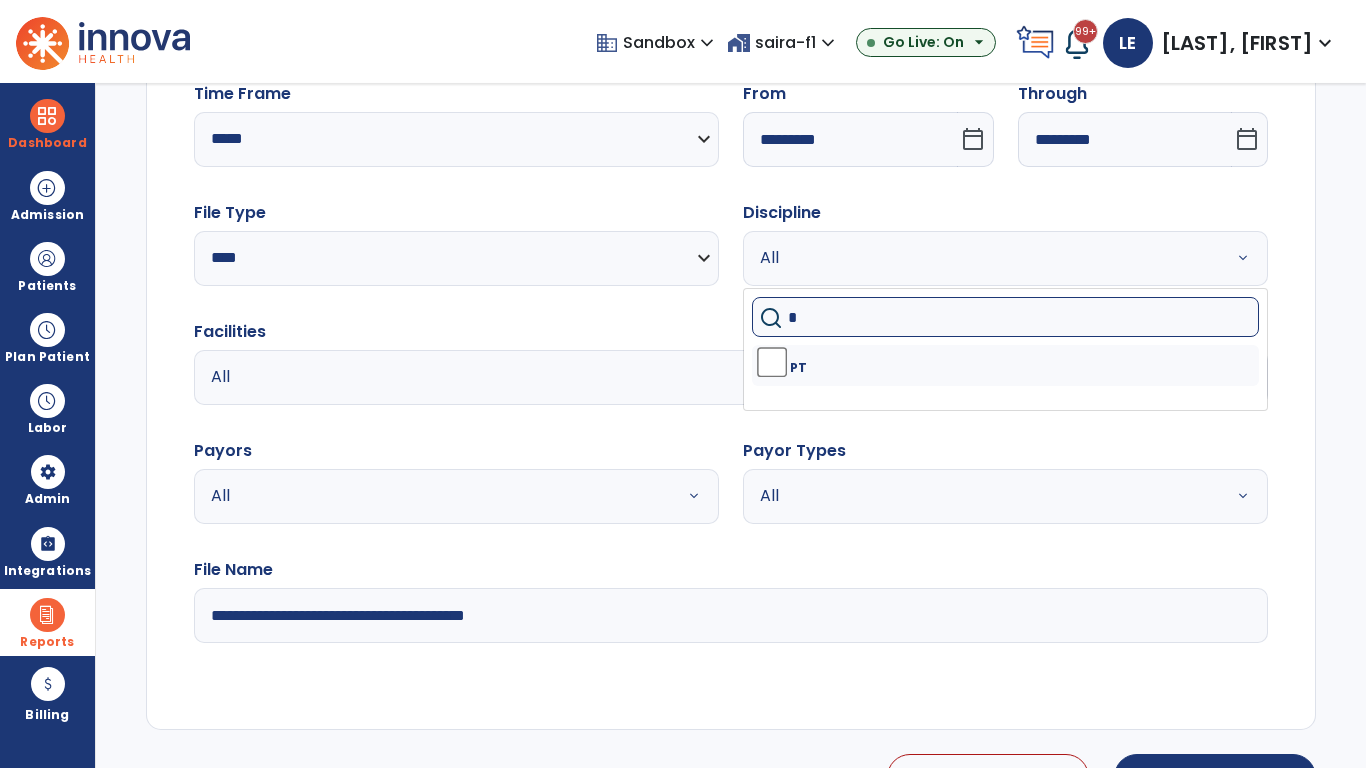 type on "**" 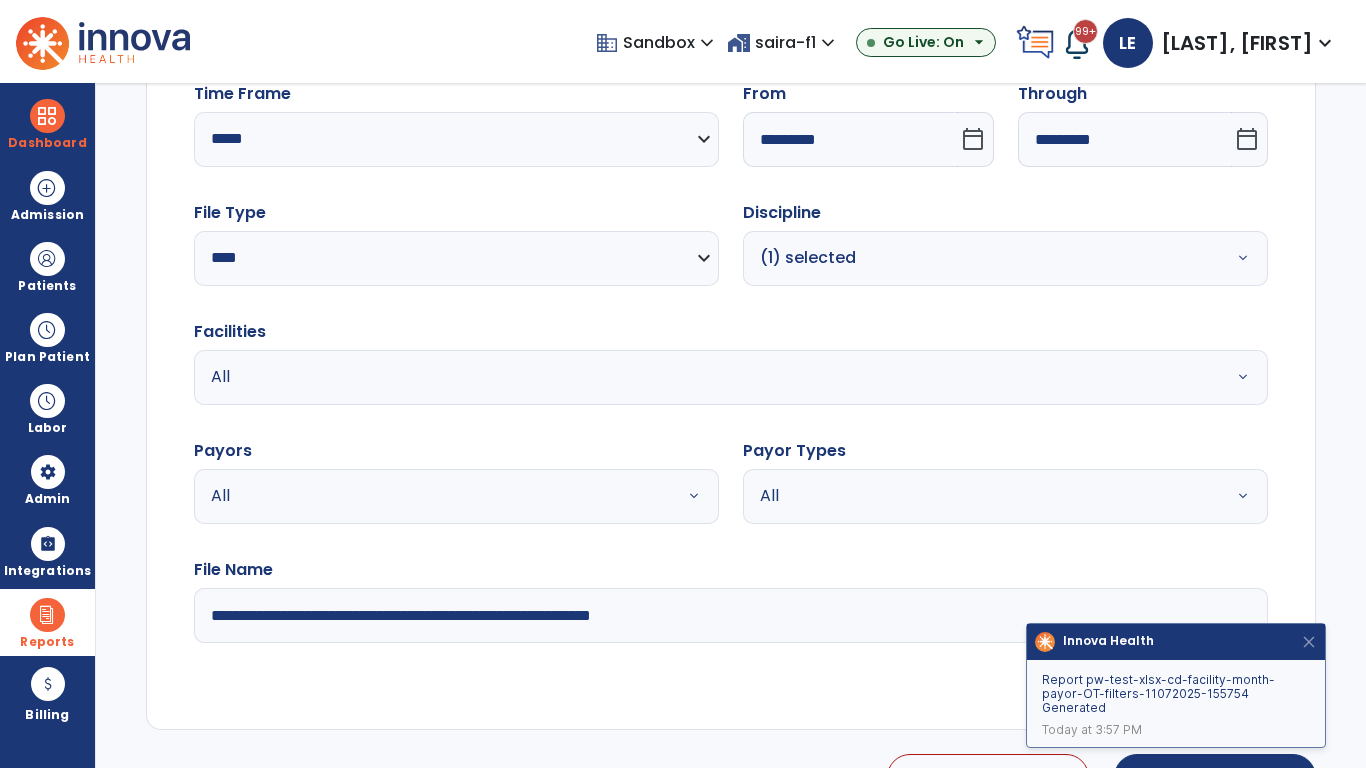 type on "**********" 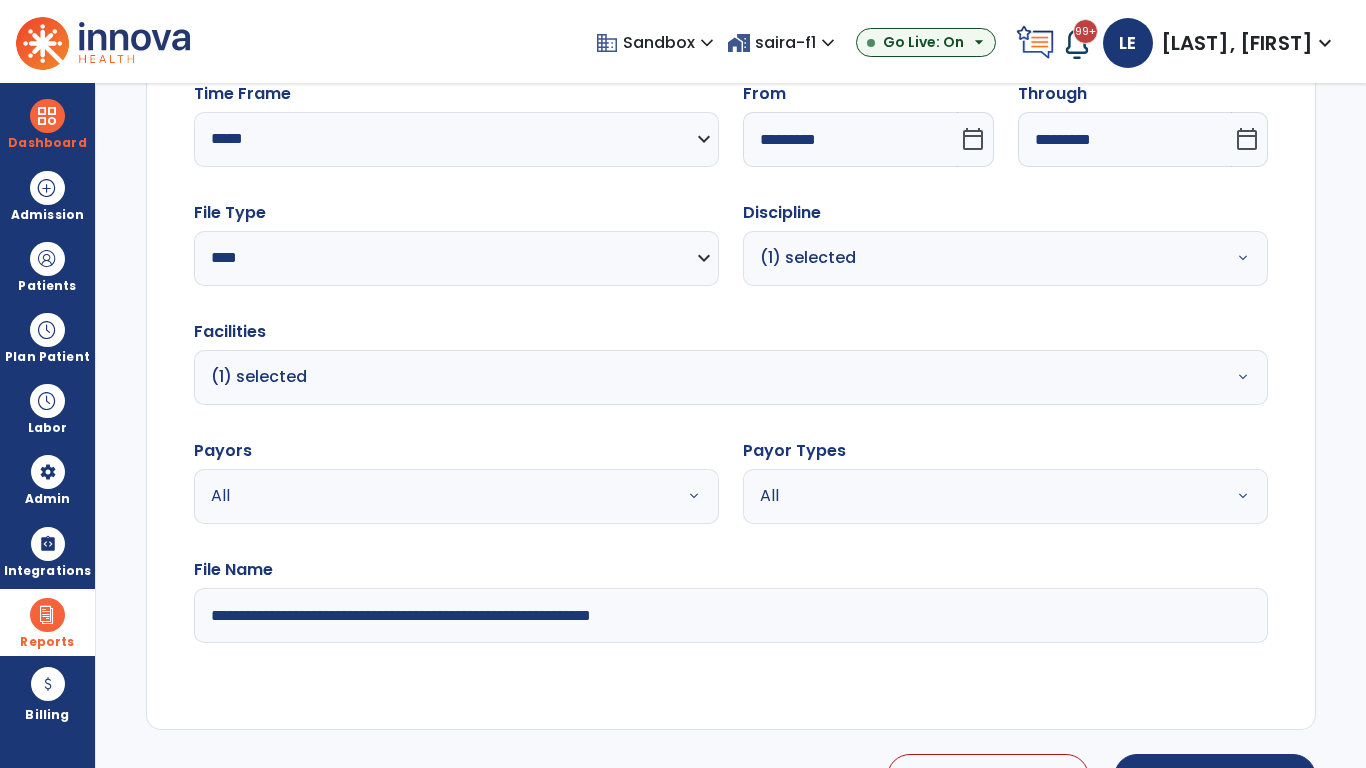 click on "All" at bounding box center (432, 496) 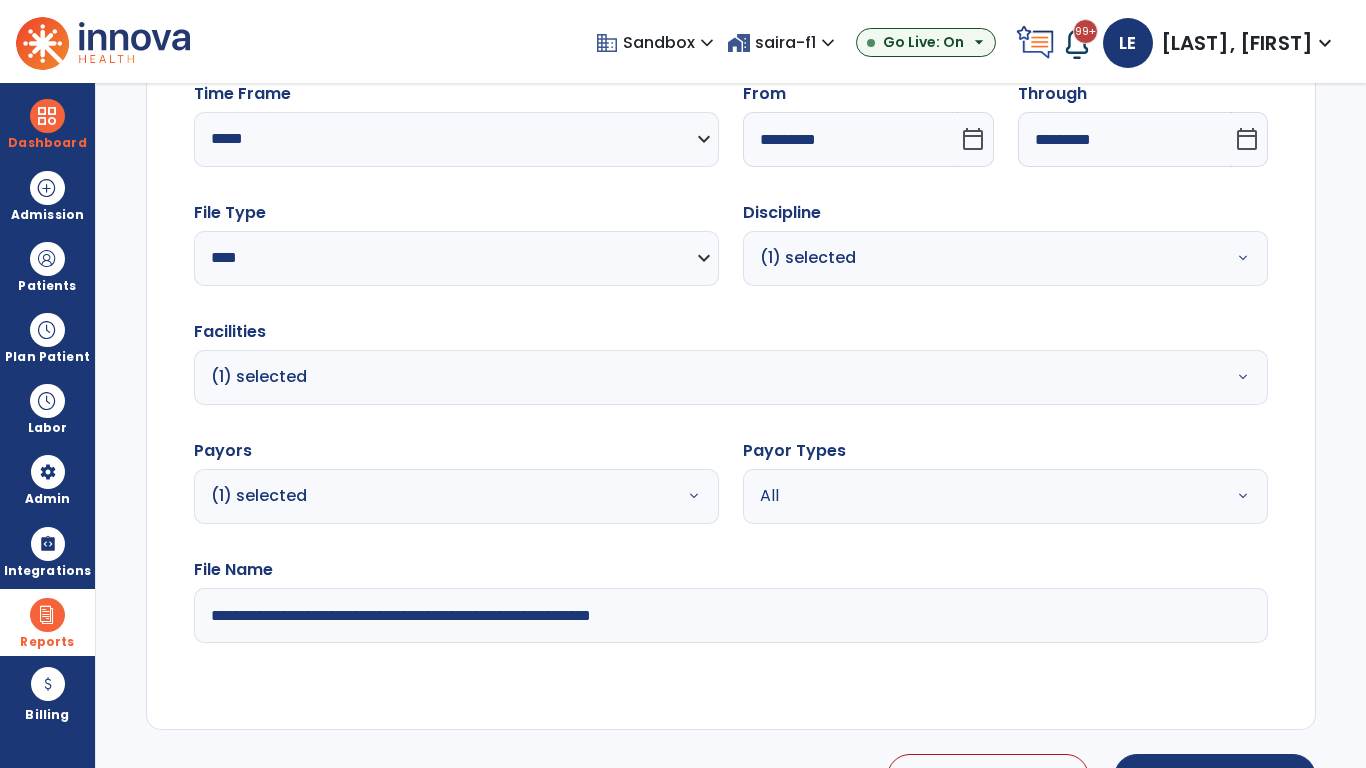 click on "All" at bounding box center (981, 496) 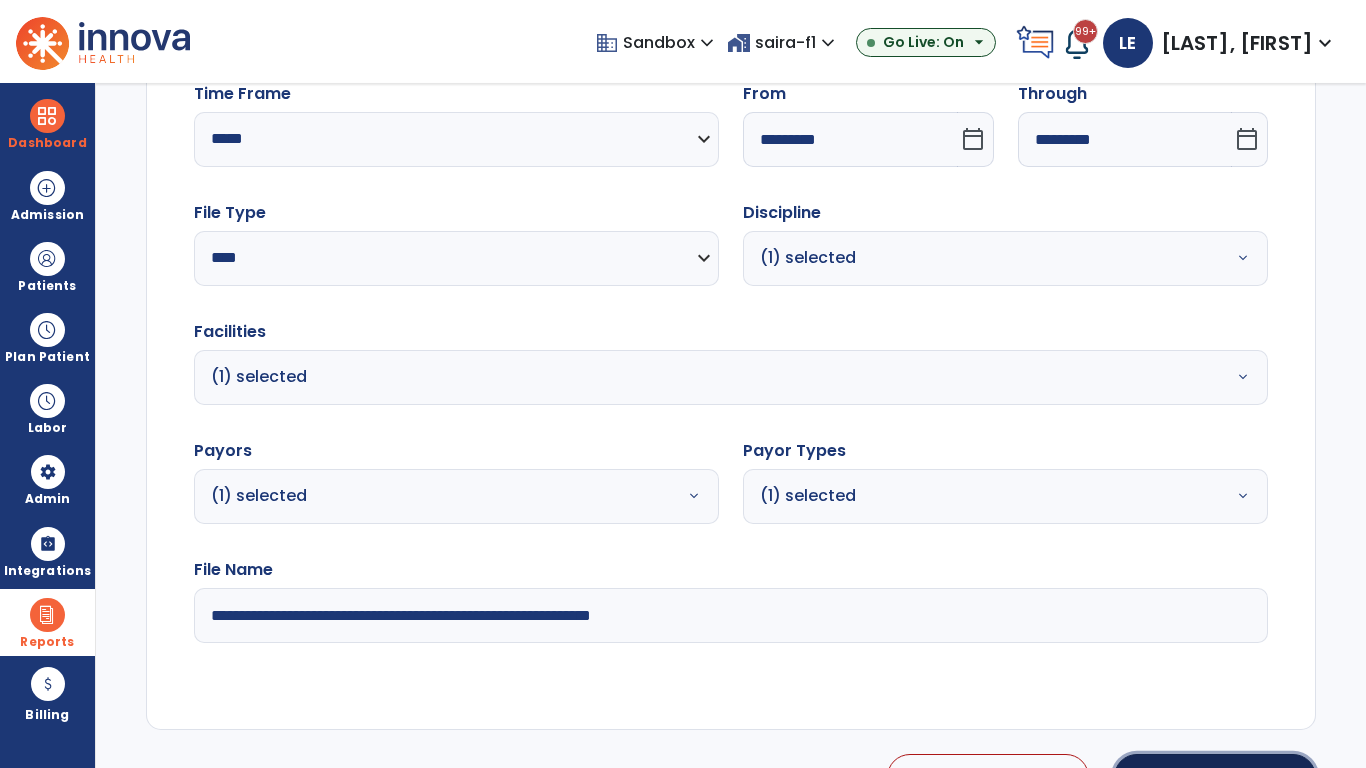 click on "Generate Report" 